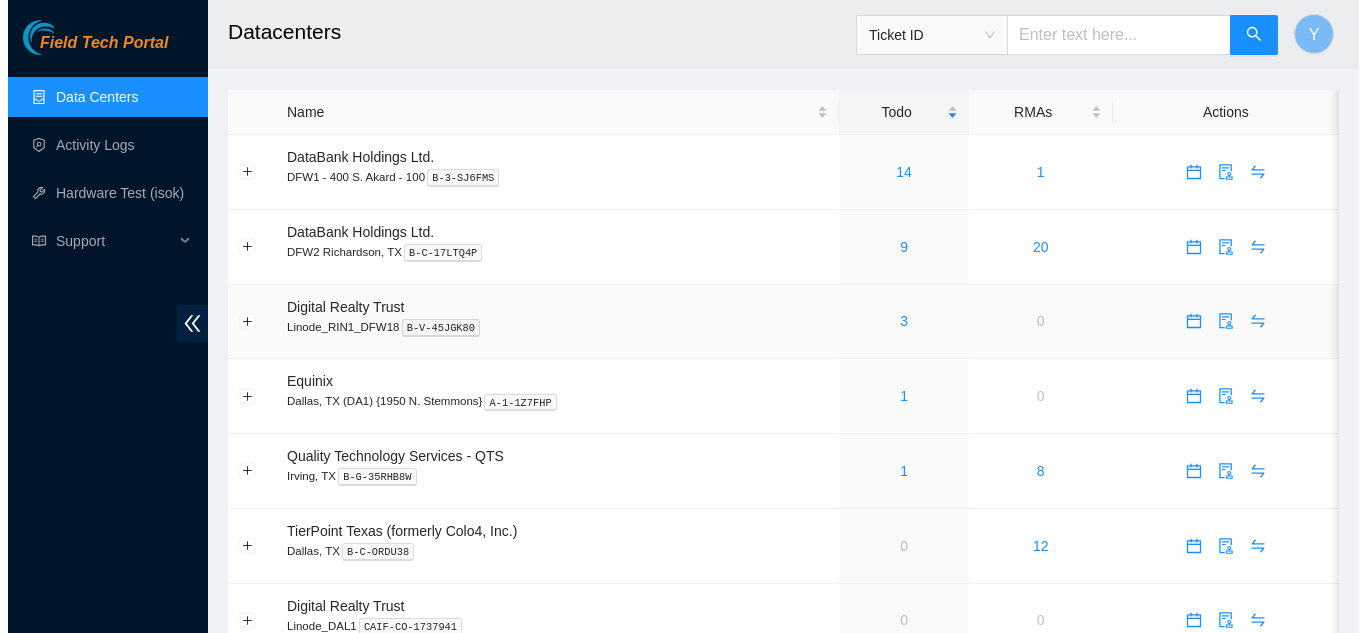 scroll, scrollTop: 0, scrollLeft: 0, axis: both 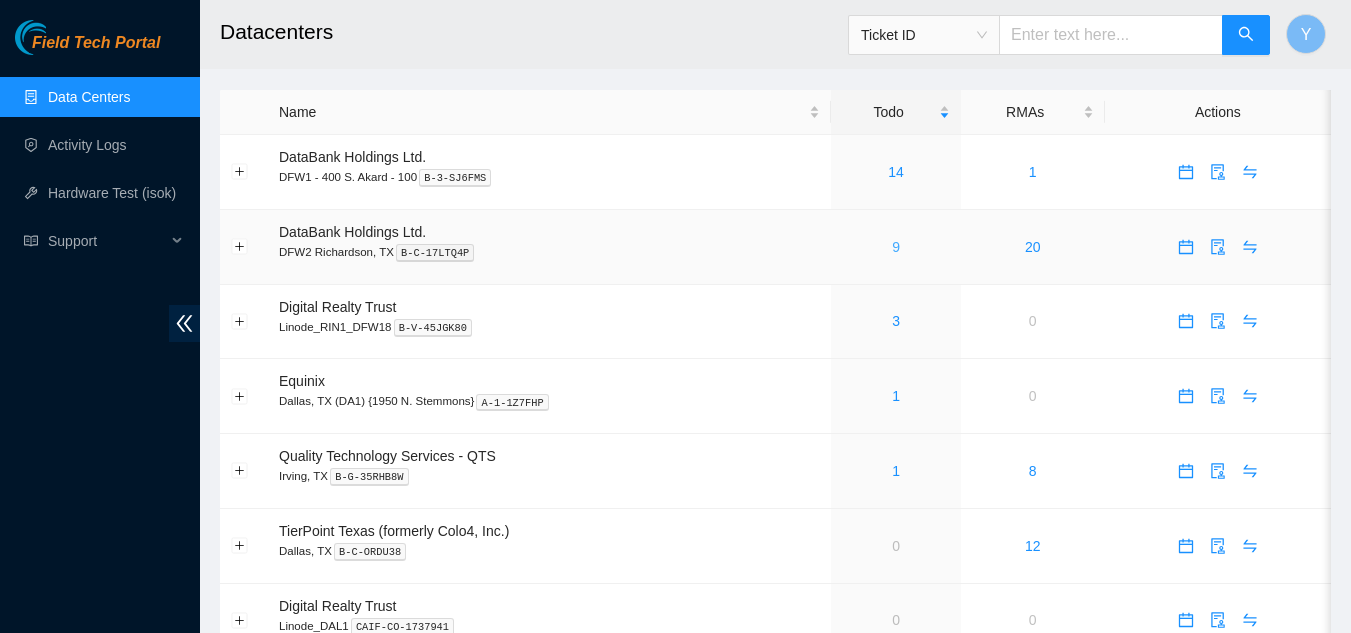 click on "9" at bounding box center (896, 247) 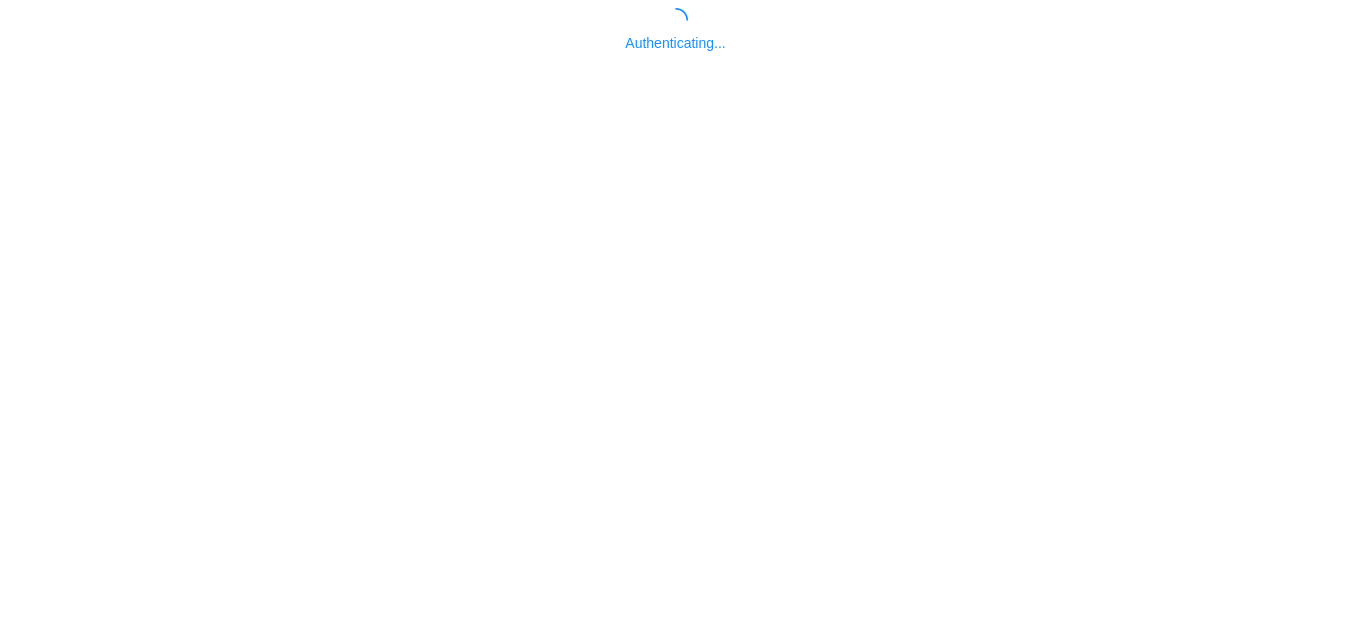 scroll, scrollTop: 0, scrollLeft: 0, axis: both 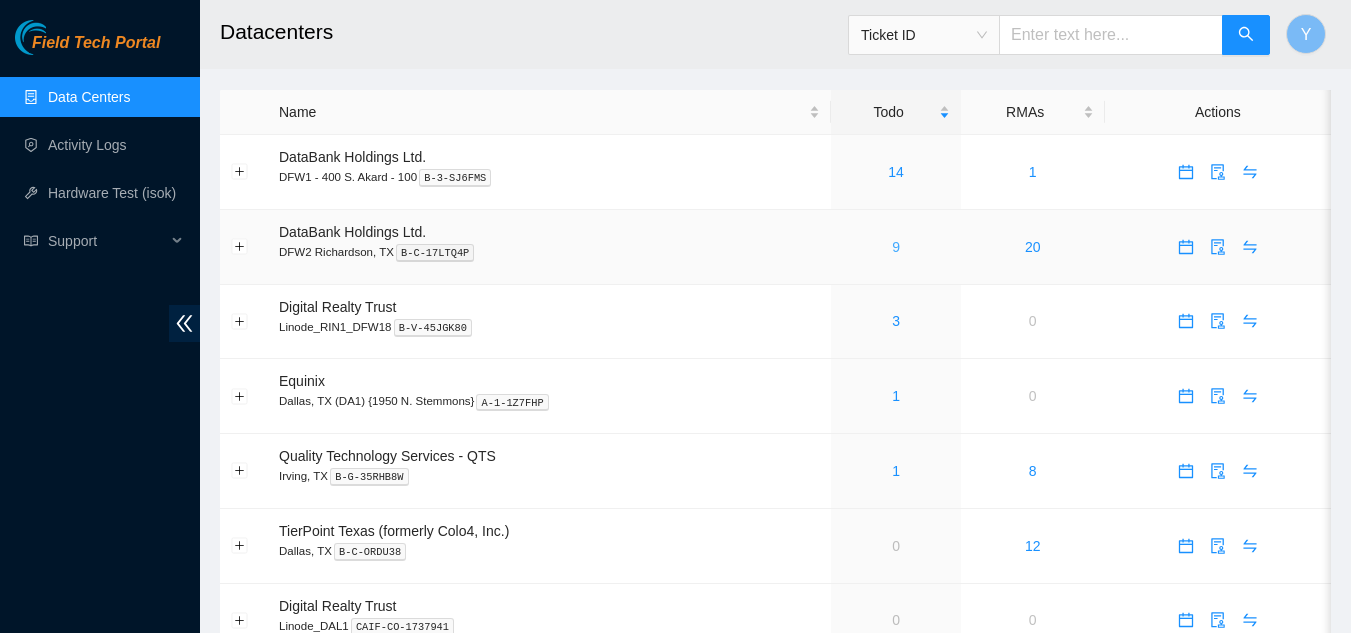 click on "9" at bounding box center [896, 247] 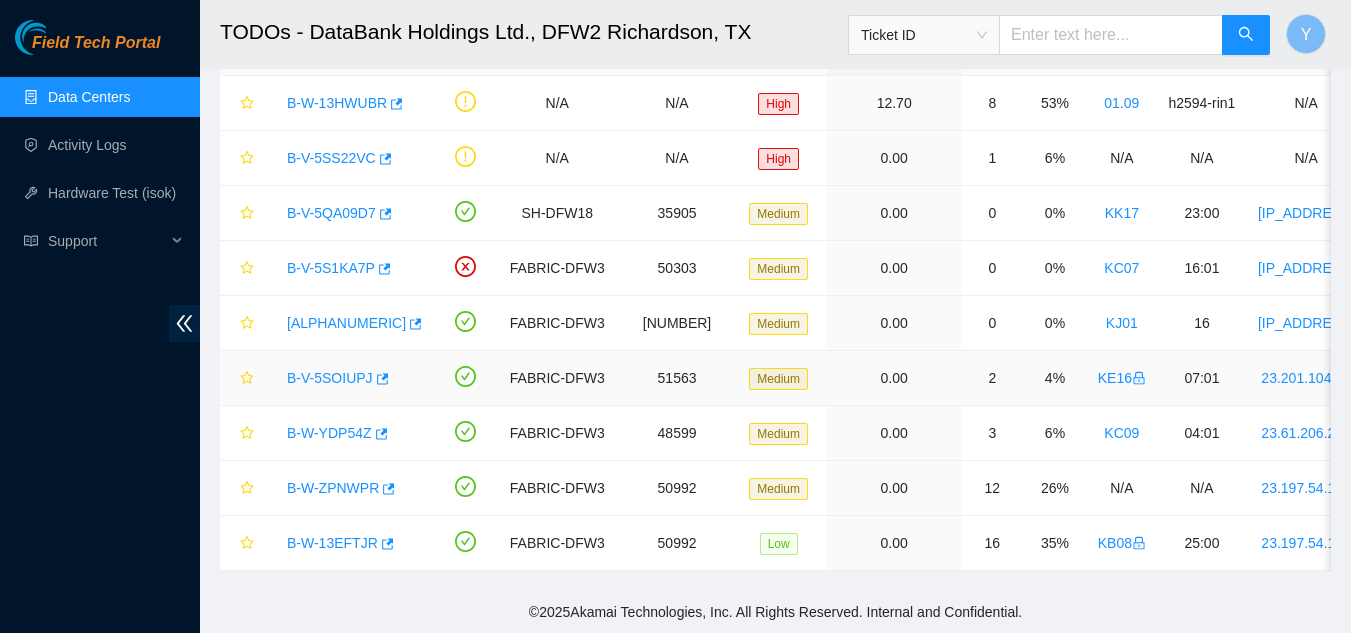 scroll, scrollTop: 54, scrollLeft: 0, axis: vertical 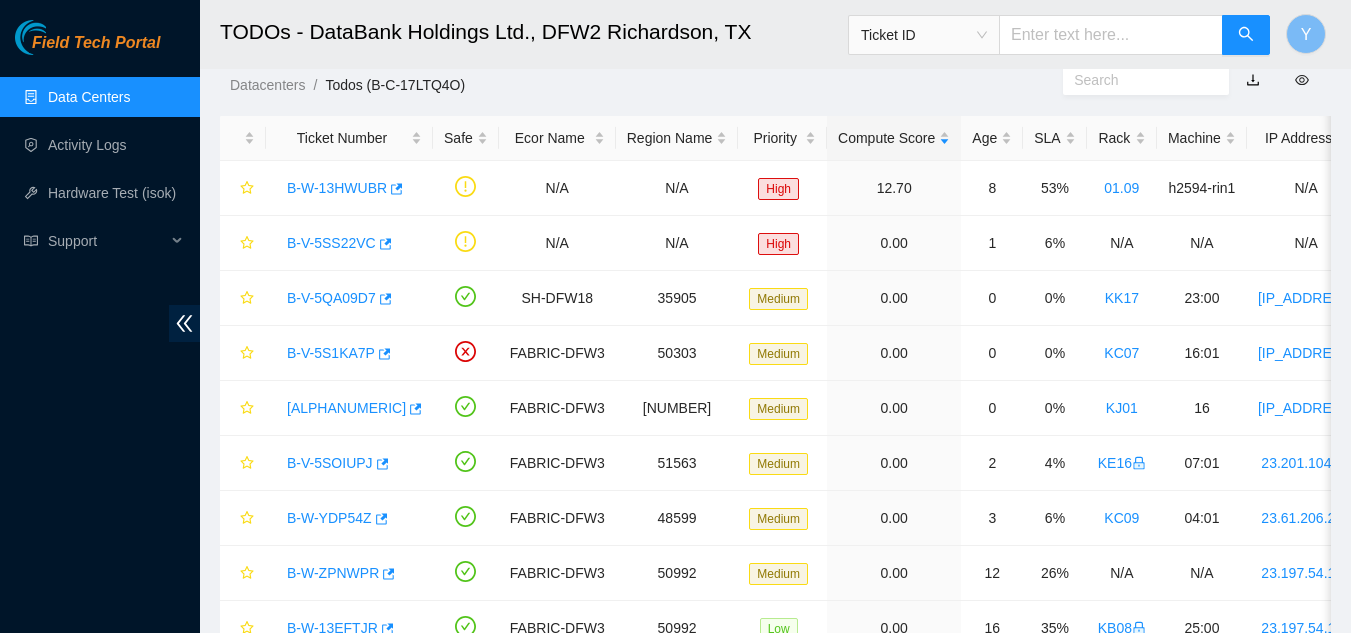 click on "Data Centers" at bounding box center (89, 97) 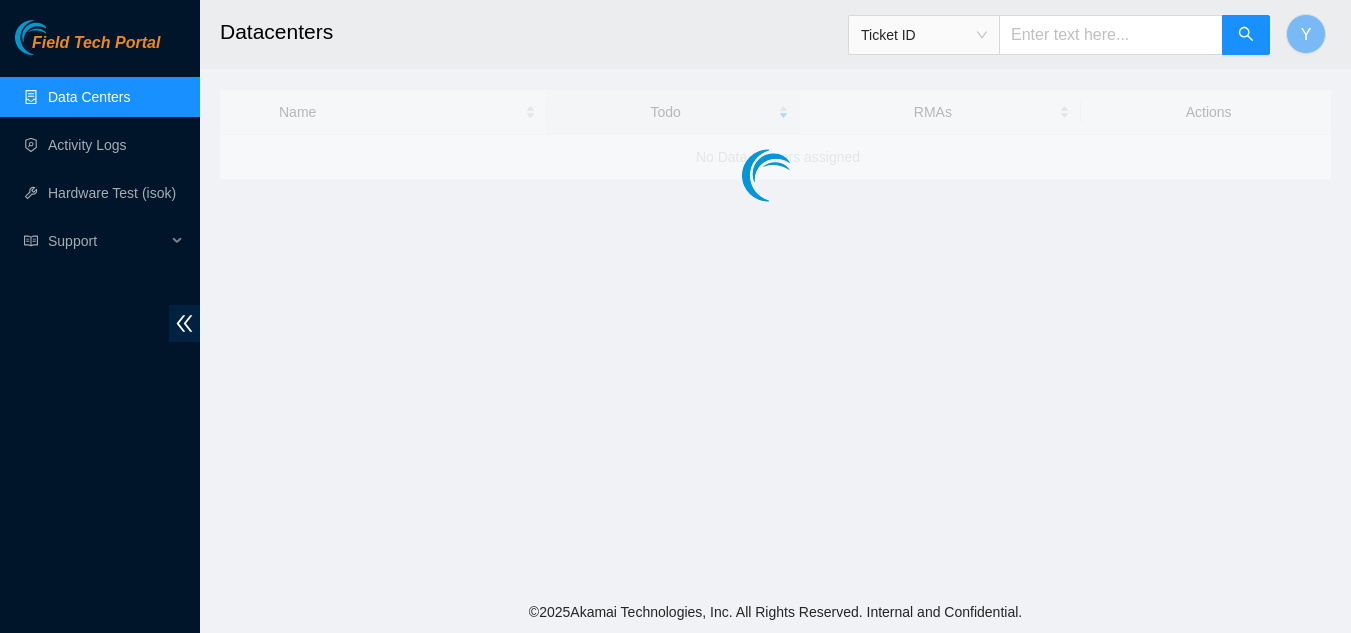 scroll, scrollTop: 0, scrollLeft: 0, axis: both 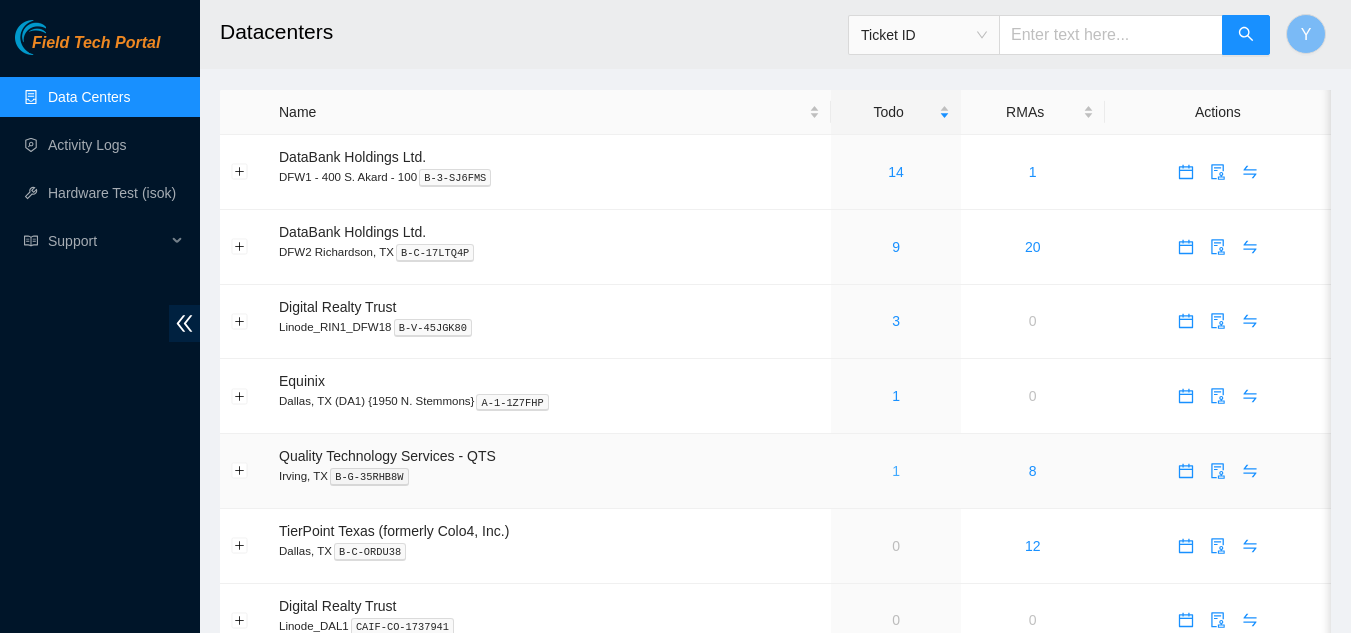 click on "1" at bounding box center (896, 471) 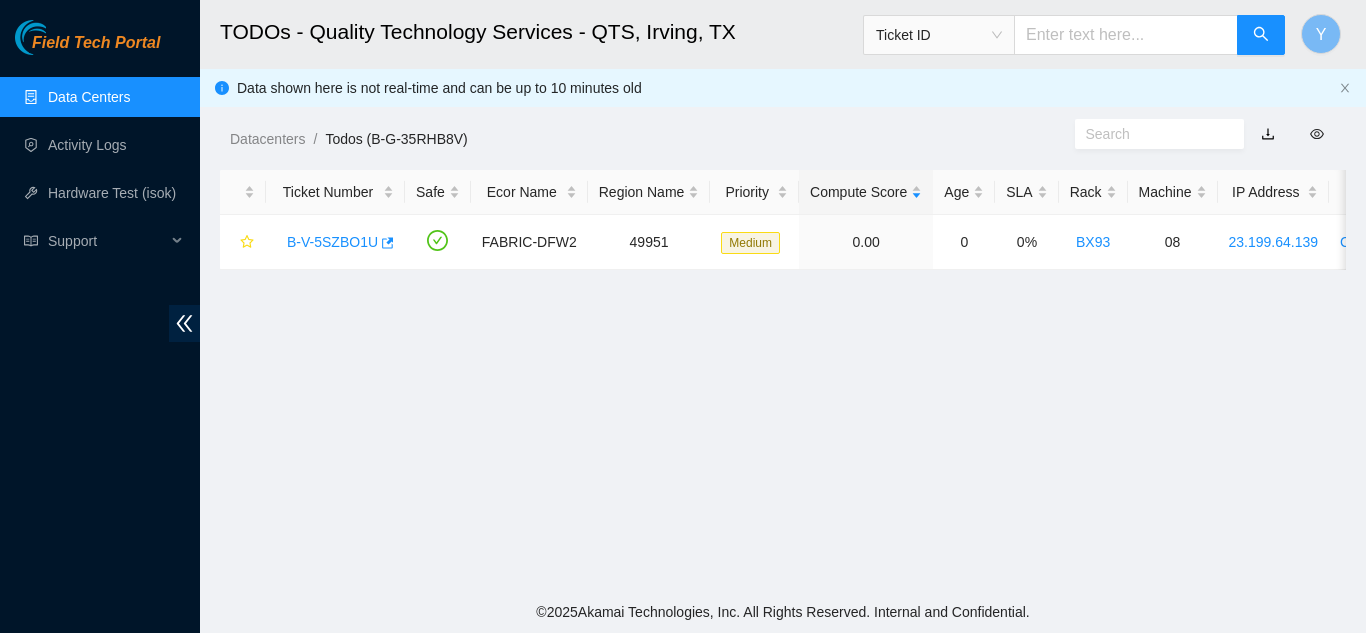 click on "Data Centers" at bounding box center [89, 97] 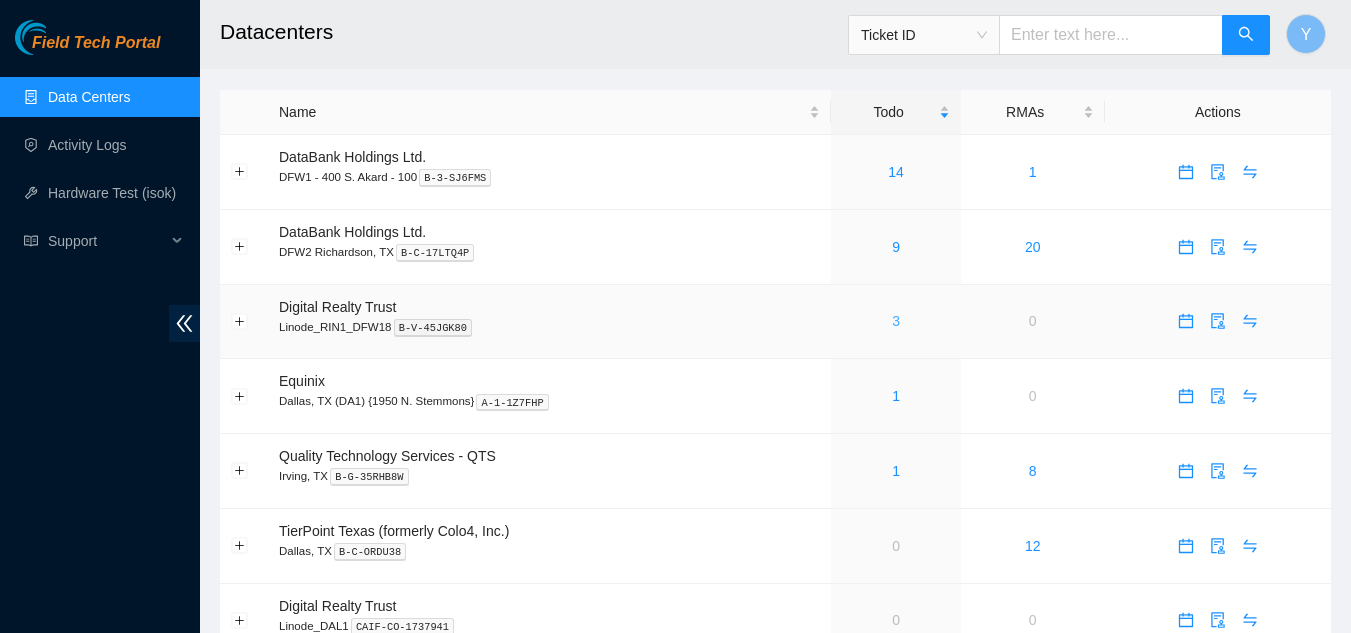 click on "3" at bounding box center [896, 321] 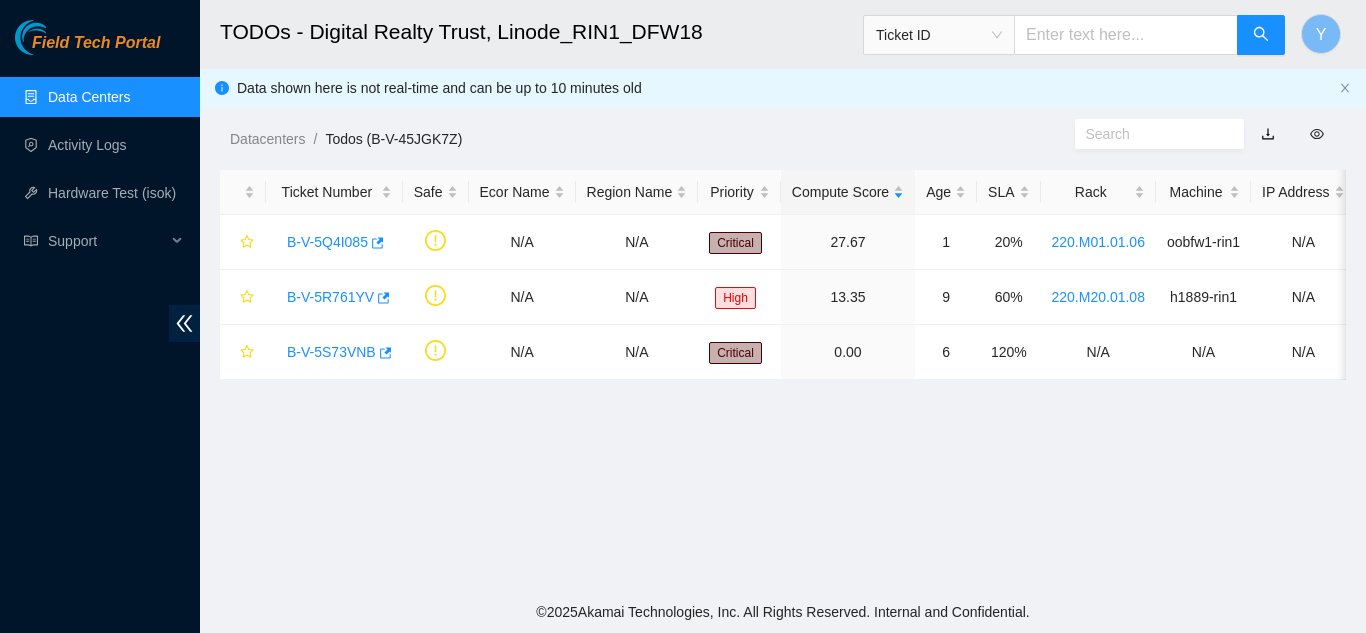 click on "Data Centers" at bounding box center (89, 97) 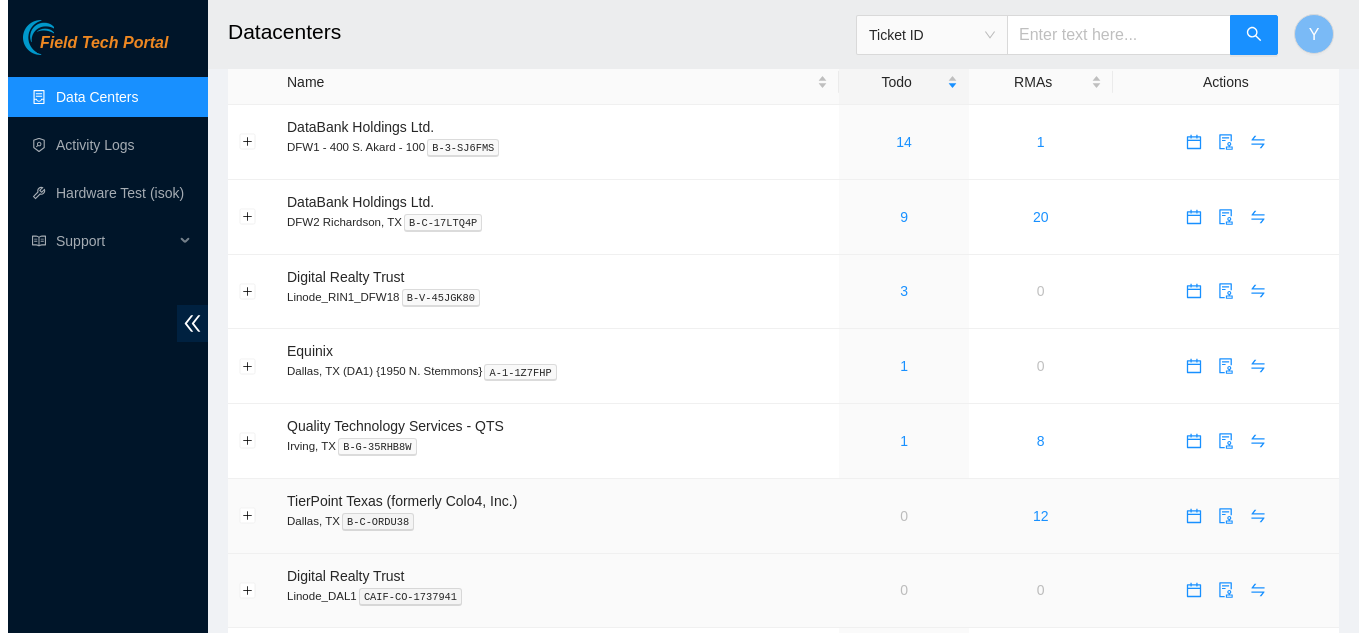 scroll, scrollTop: 0, scrollLeft: 0, axis: both 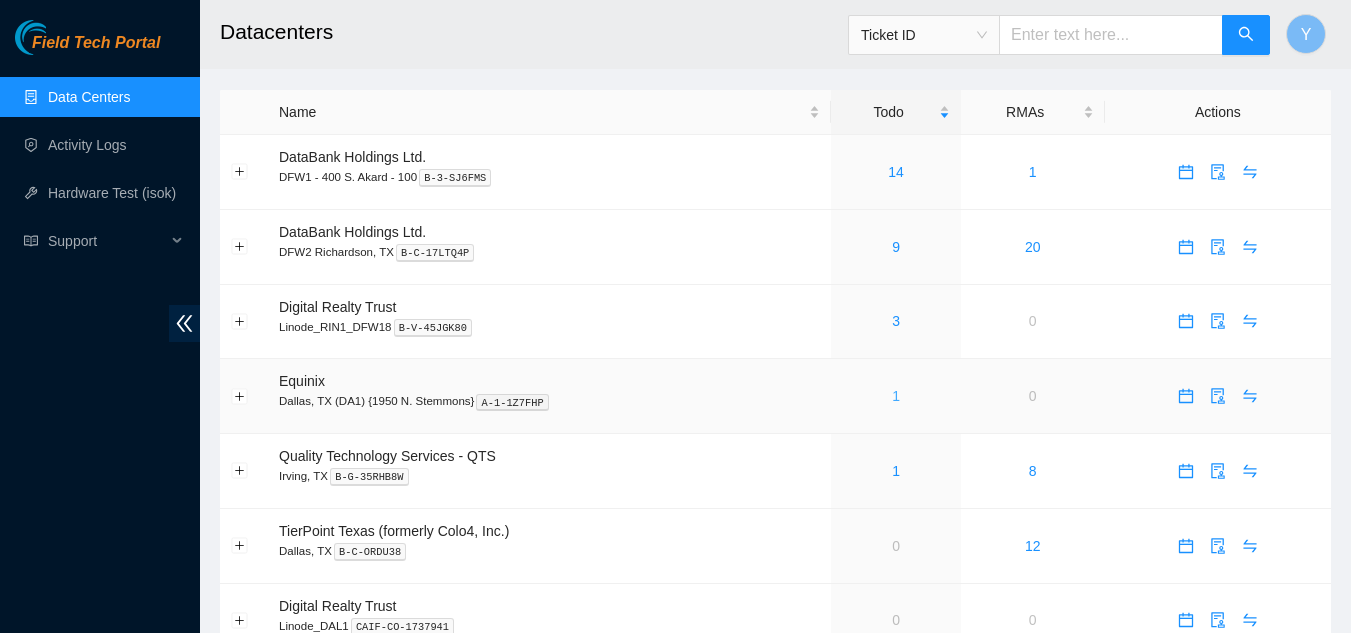 click on "1" at bounding box center (896, 396) 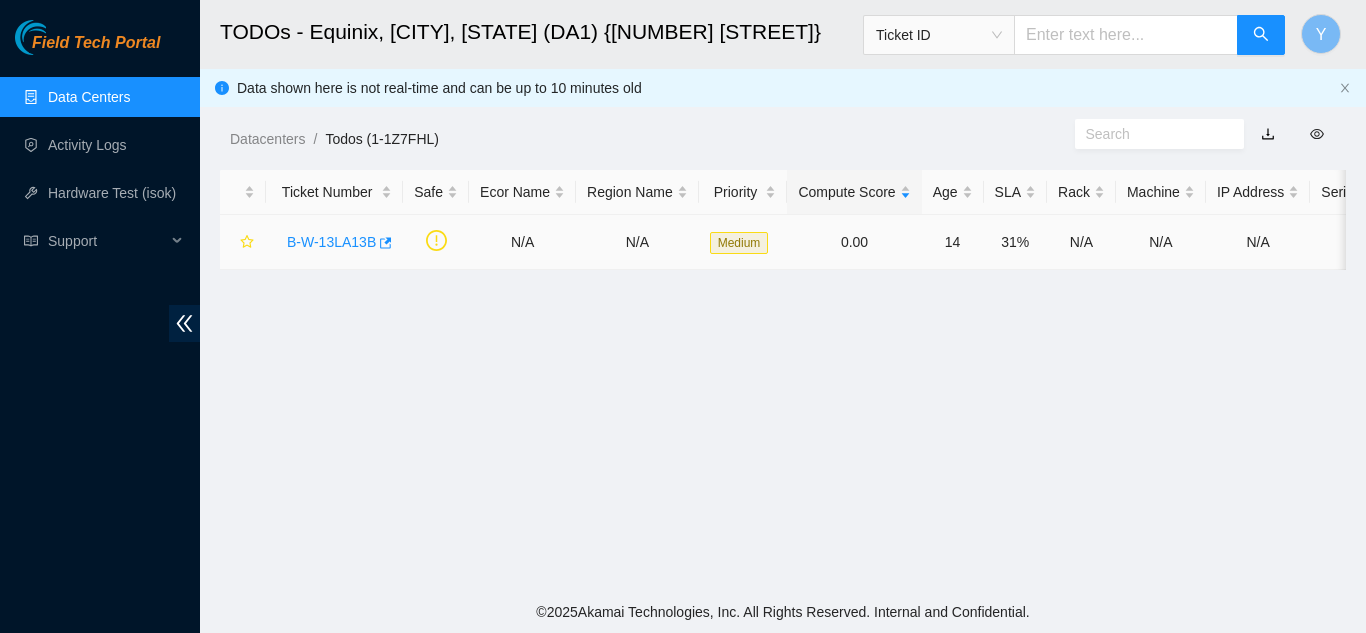 click on "B-W-13LA13B" at bounding box center (331, 242) 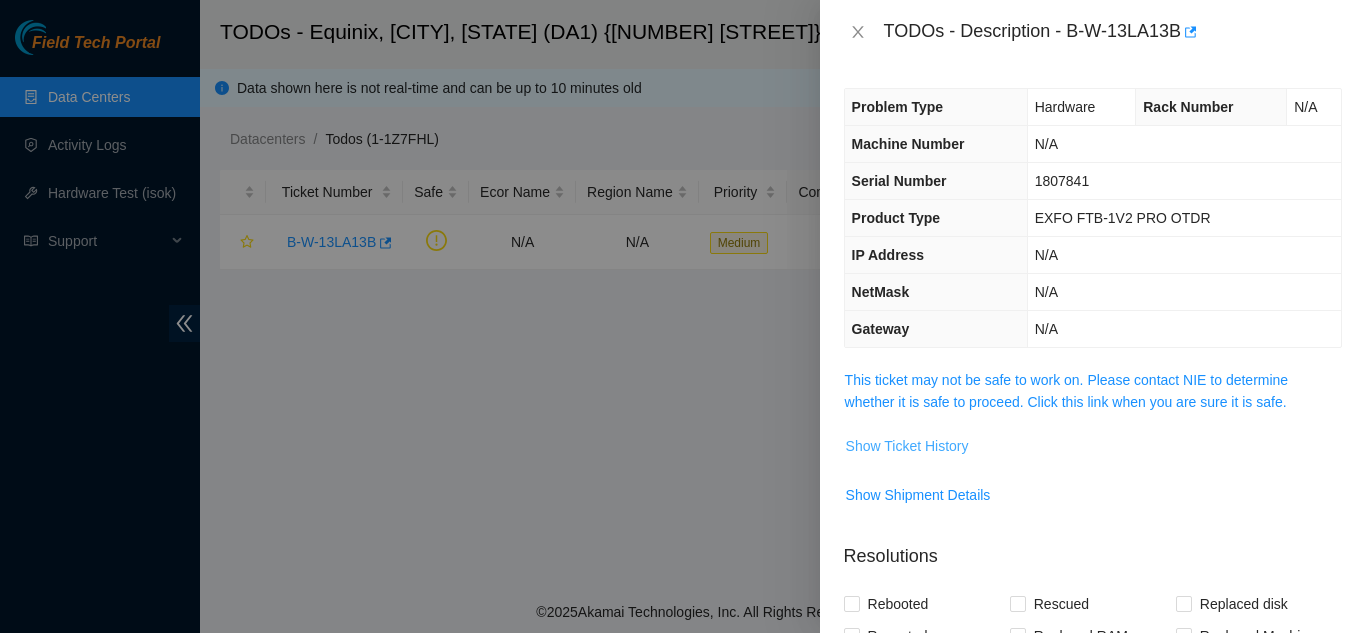 click on "Show Ticket History" at bounding box center [907, 446] 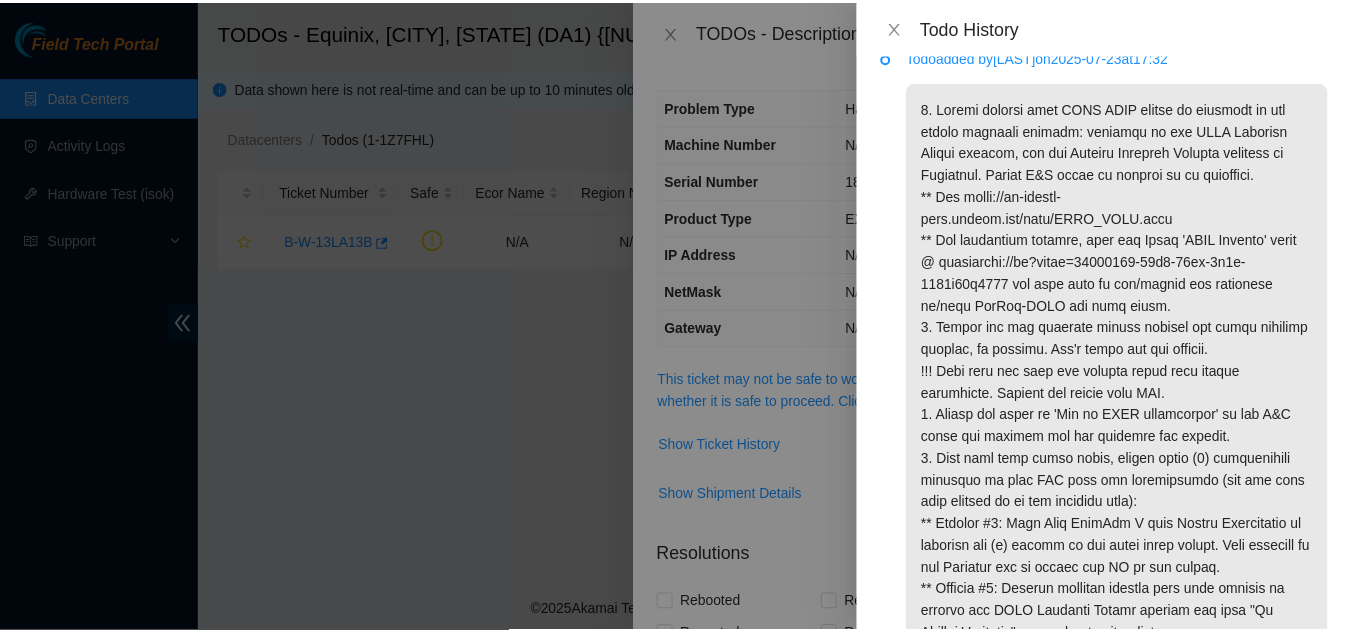 scroll, scrollTop: 0, scrollLeft: 0, axis: both 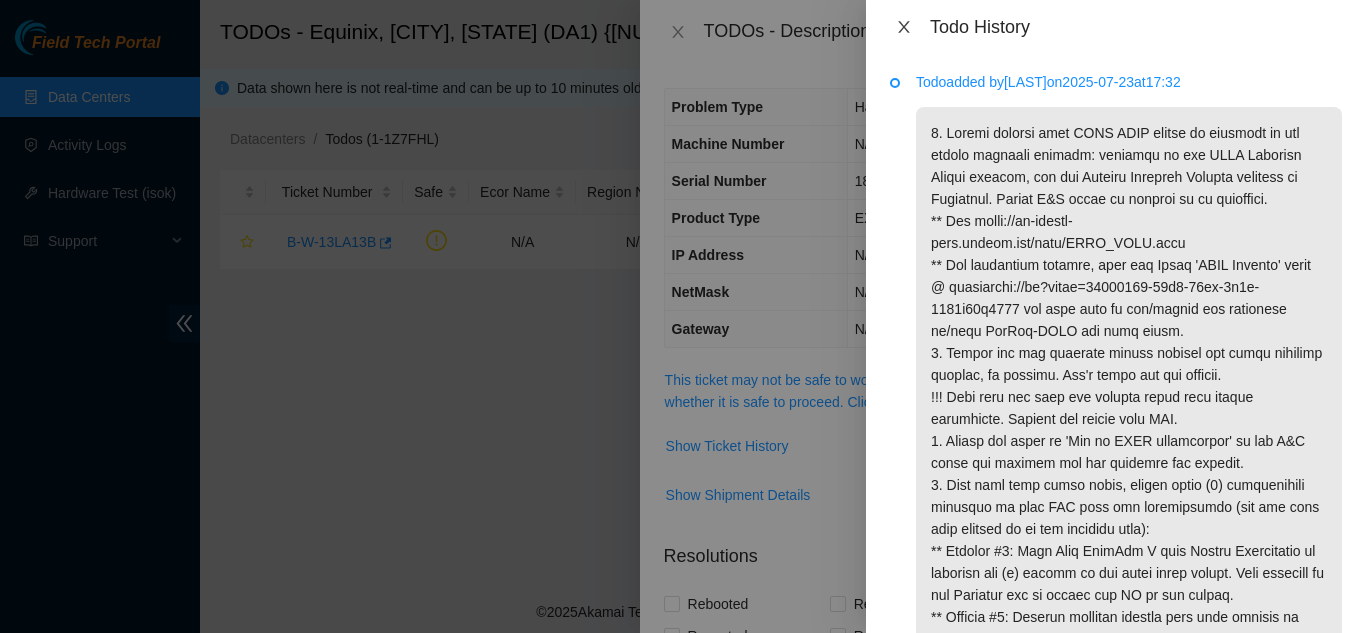 click 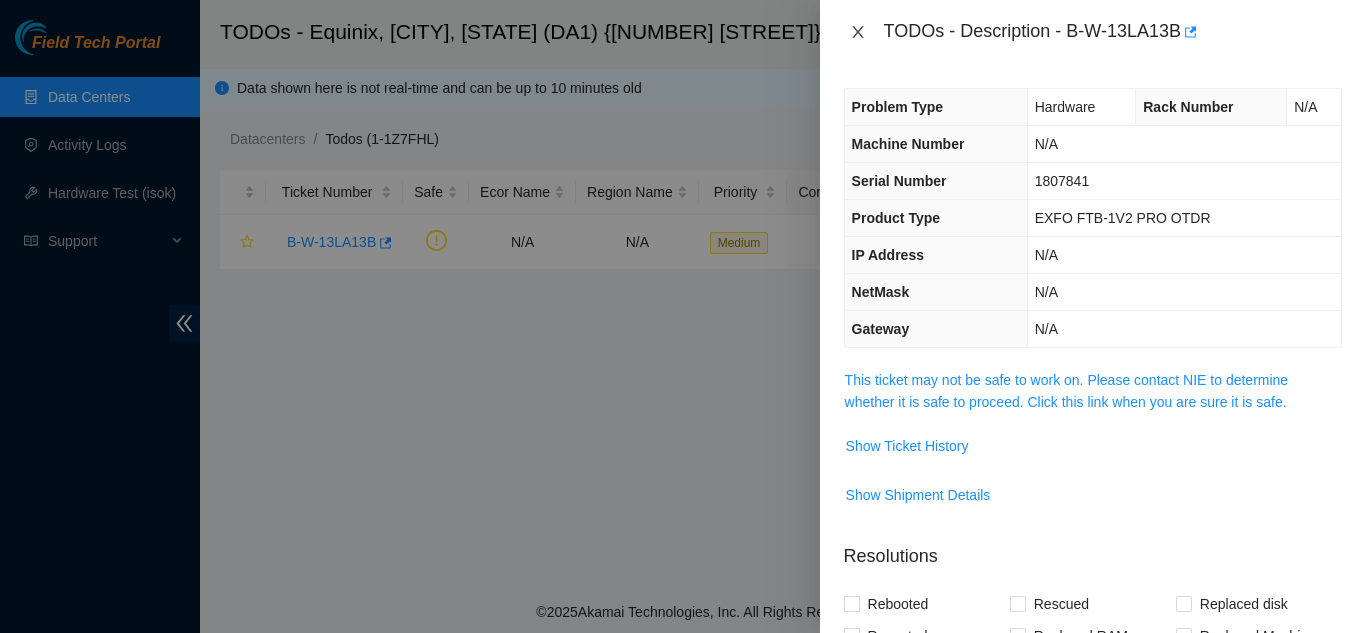 click 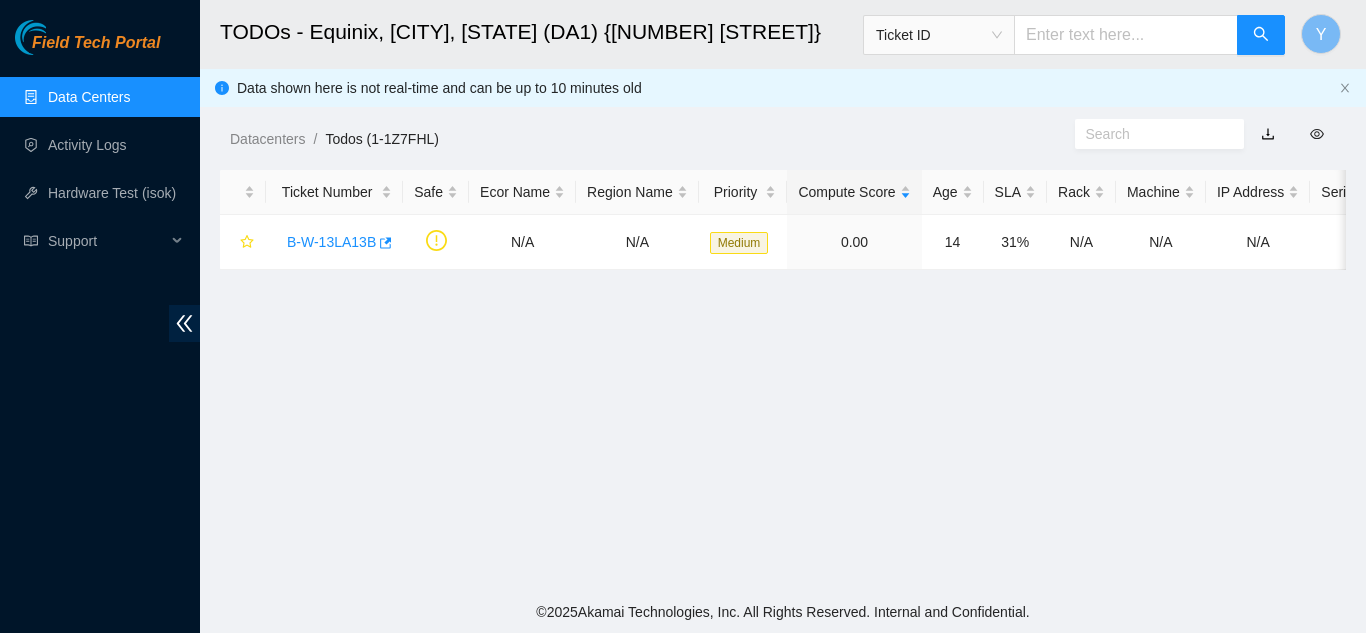 click on "Data Centers" at bounding box center [89, 97] 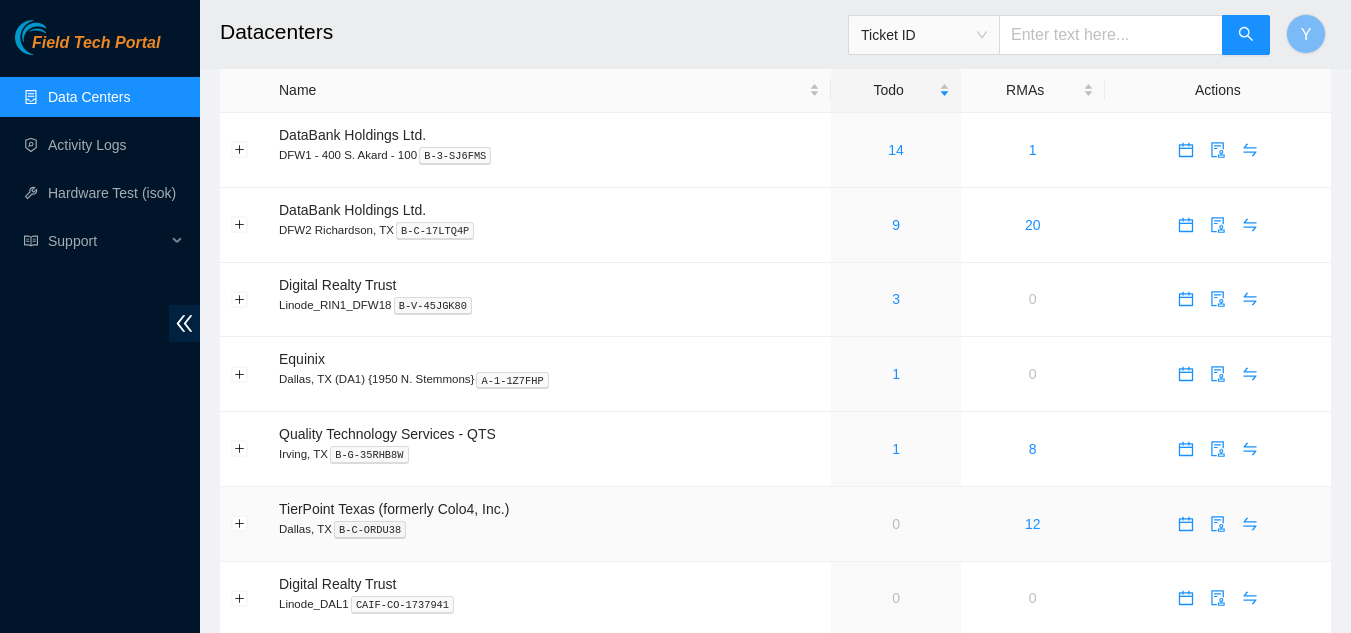 scroll, scrollTop: 0, scrollLeft: 0, axis: both 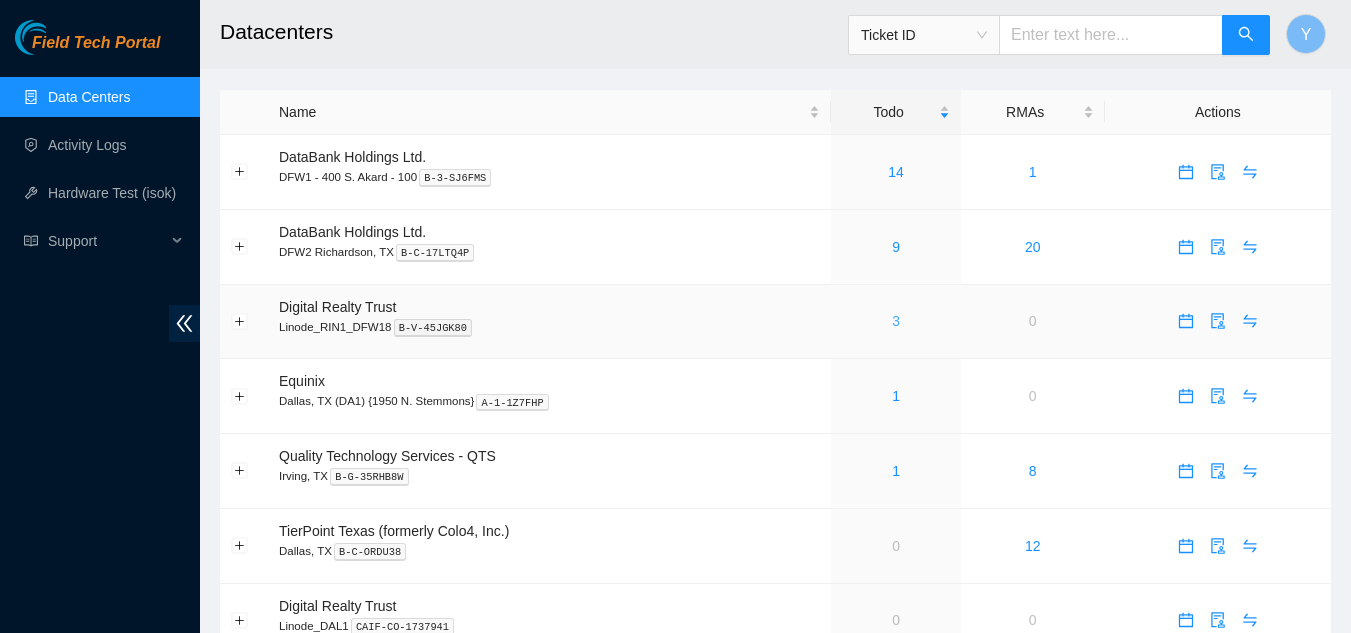 click on "3" at bounding box center [896, 321] 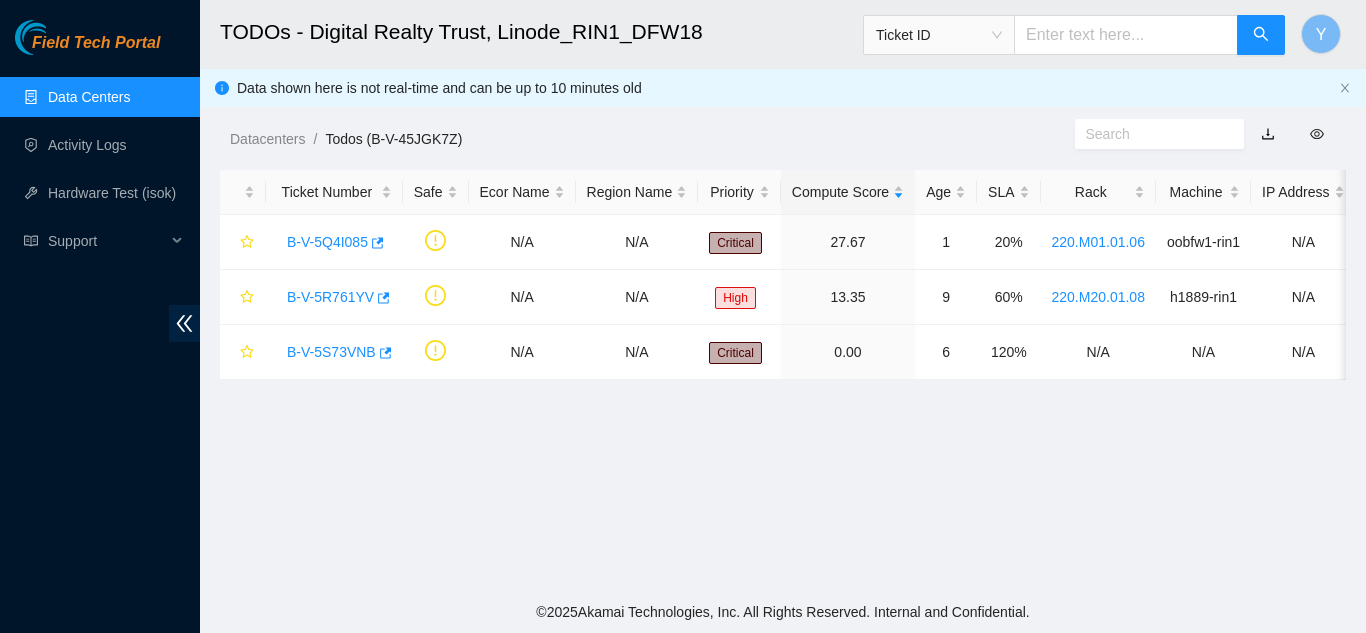 click on "Data Centers" at bounding box center [89, 97] 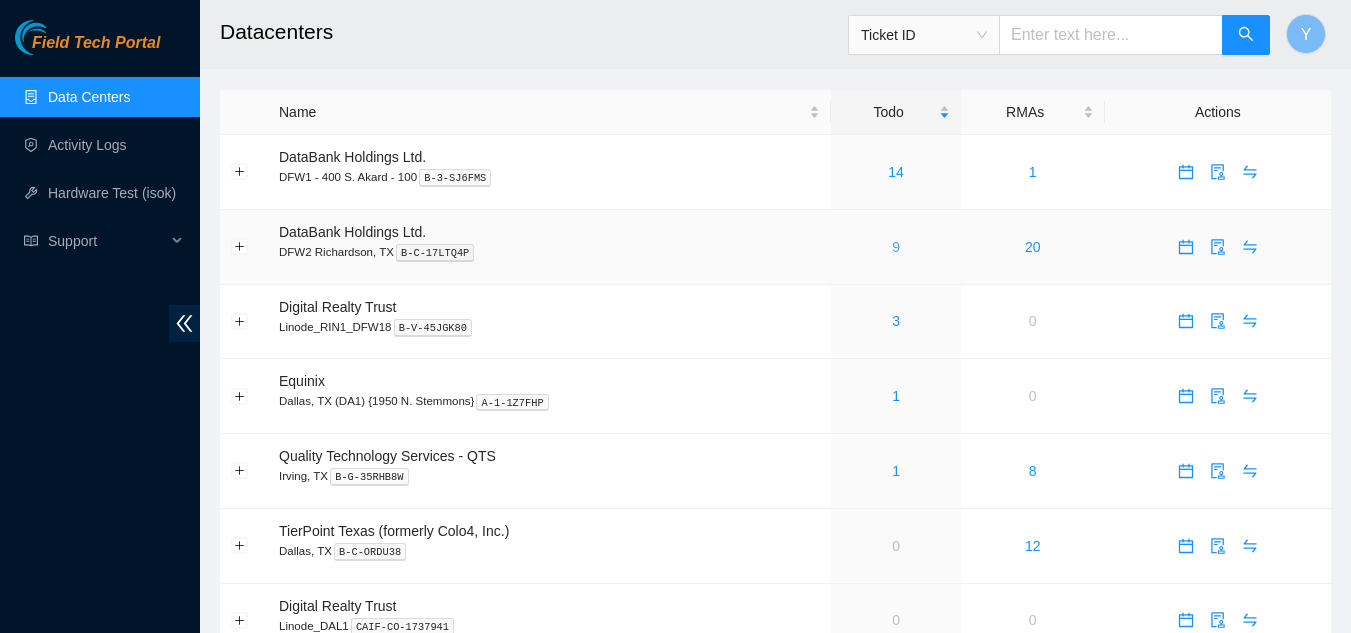click on "9" at bounding box center [896, 247] 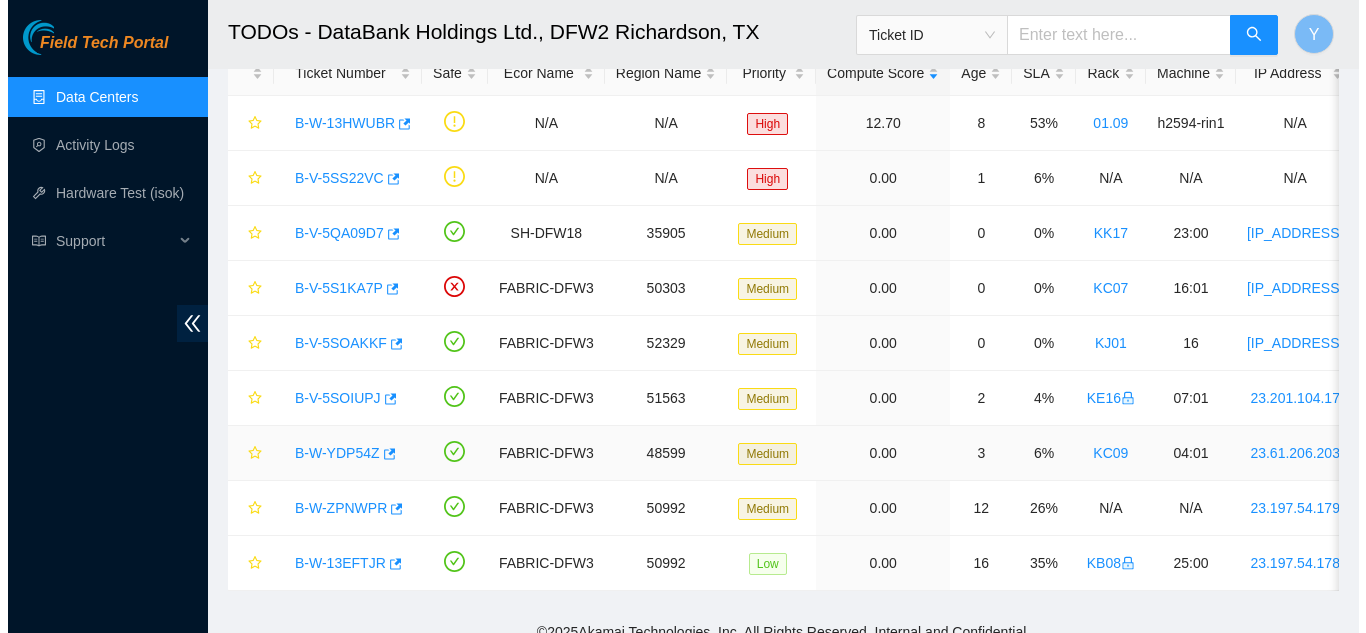 scroll, scrollTop: 154, scrollLeft: 0, axis: vertical 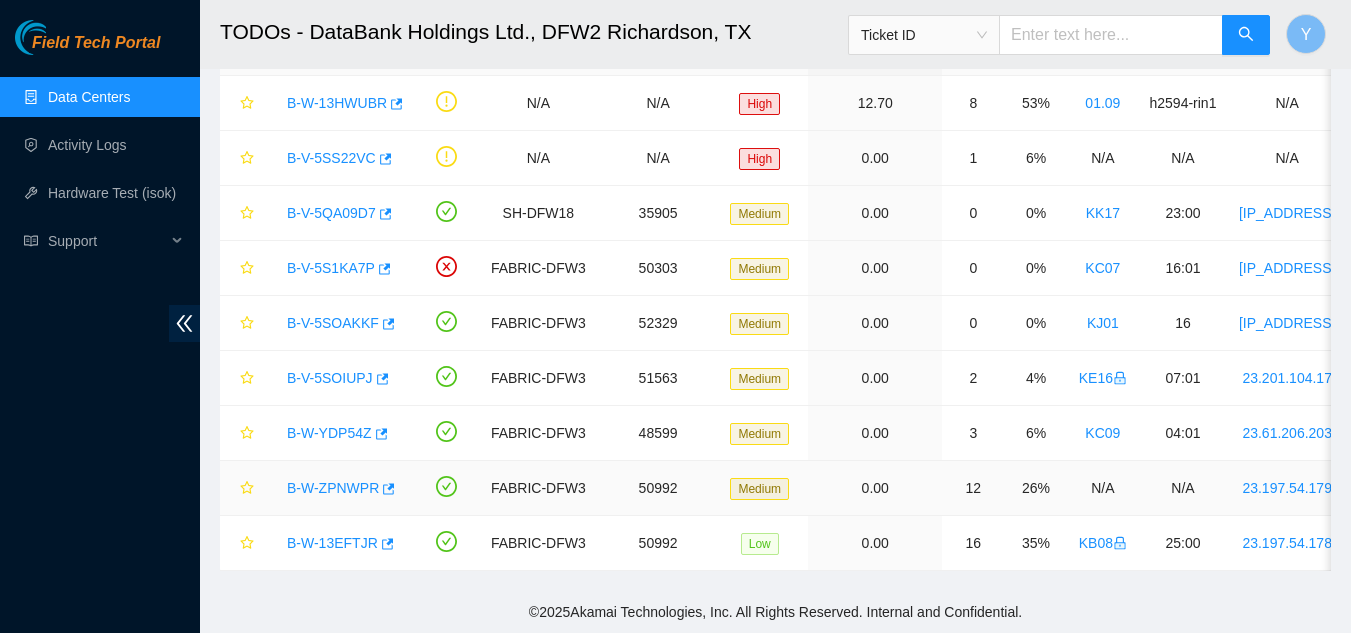 click on "B-W-ZPNWPR" at bounding box center (333, 488) 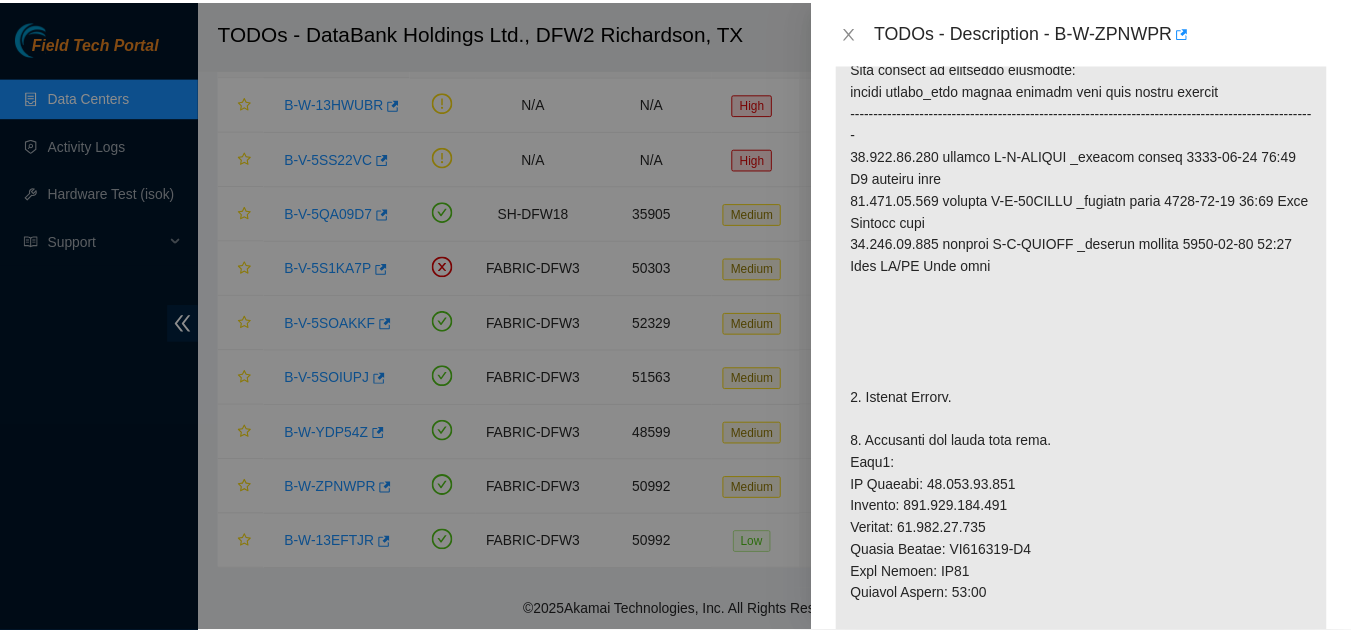scroll, scrollTop: 0, scrollLeft: 0, axis: both 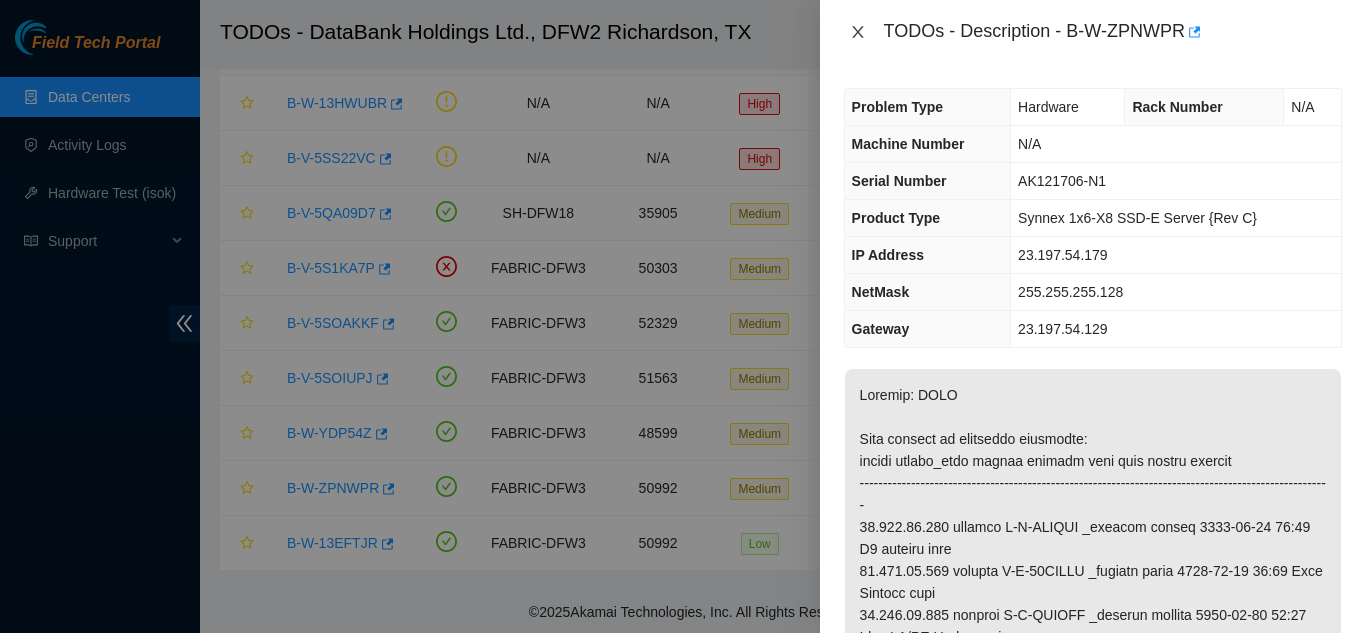 click 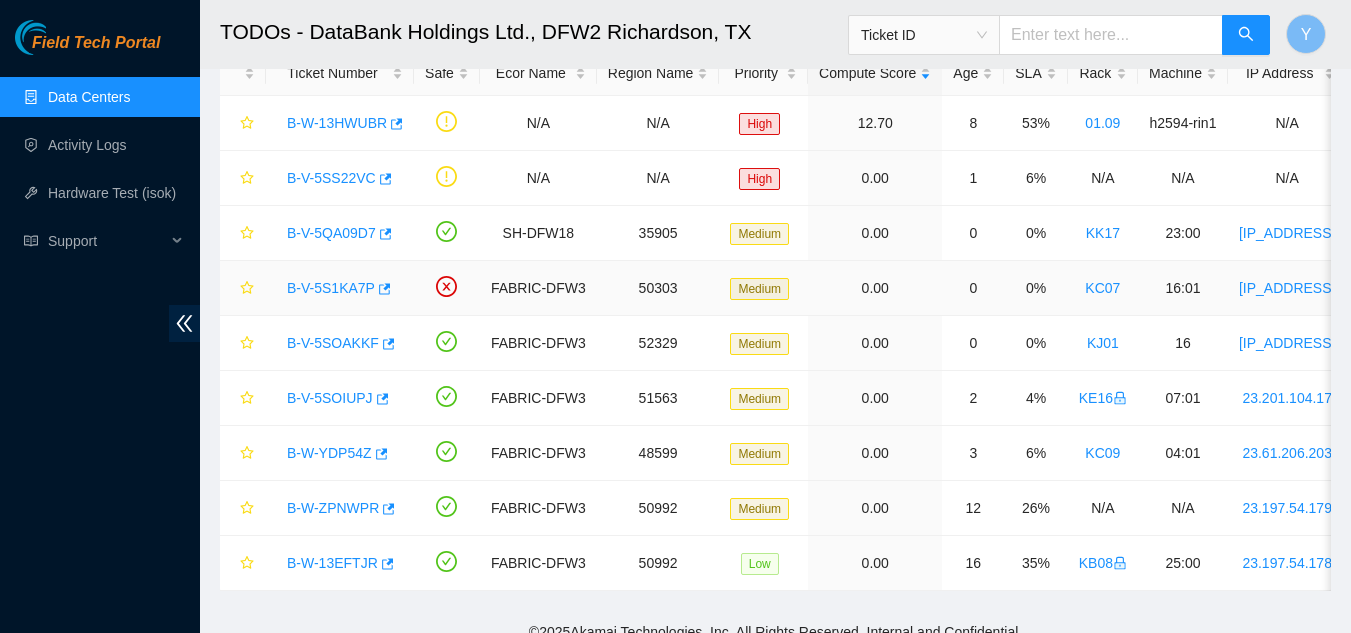 scroll, scrollTop: 154, scrollLeft: 0, axis: vertical 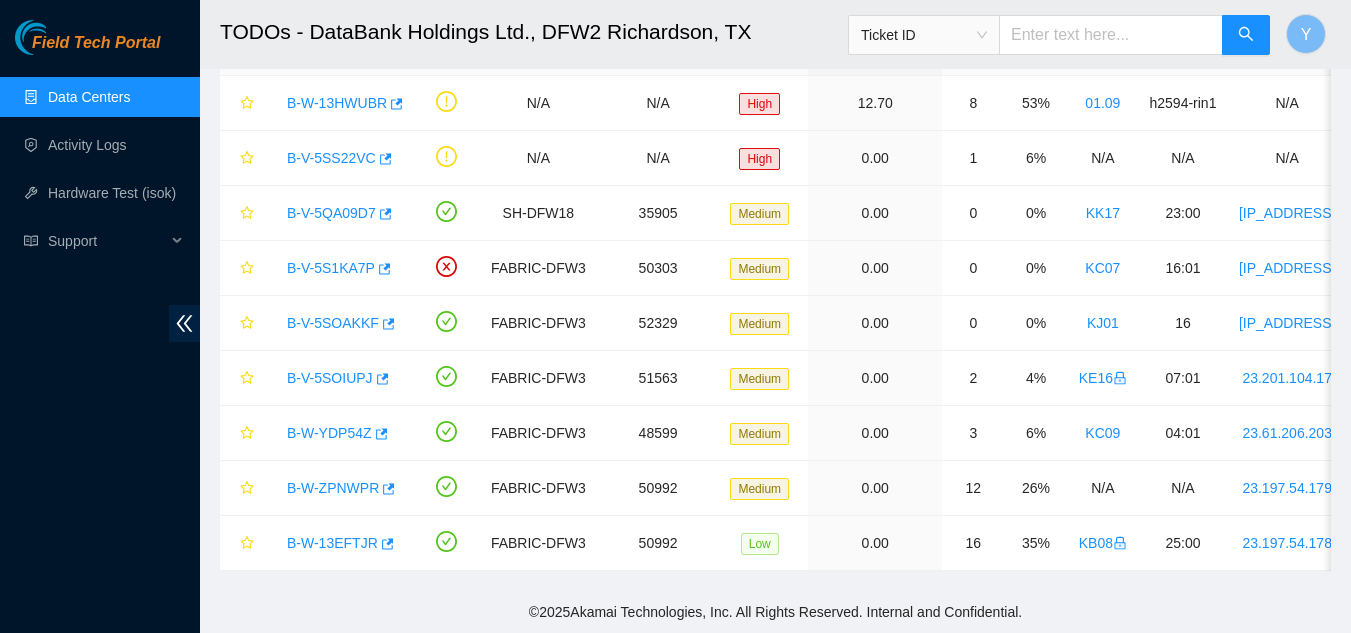 click on "Data Centers" at bounding box center [89, 97] 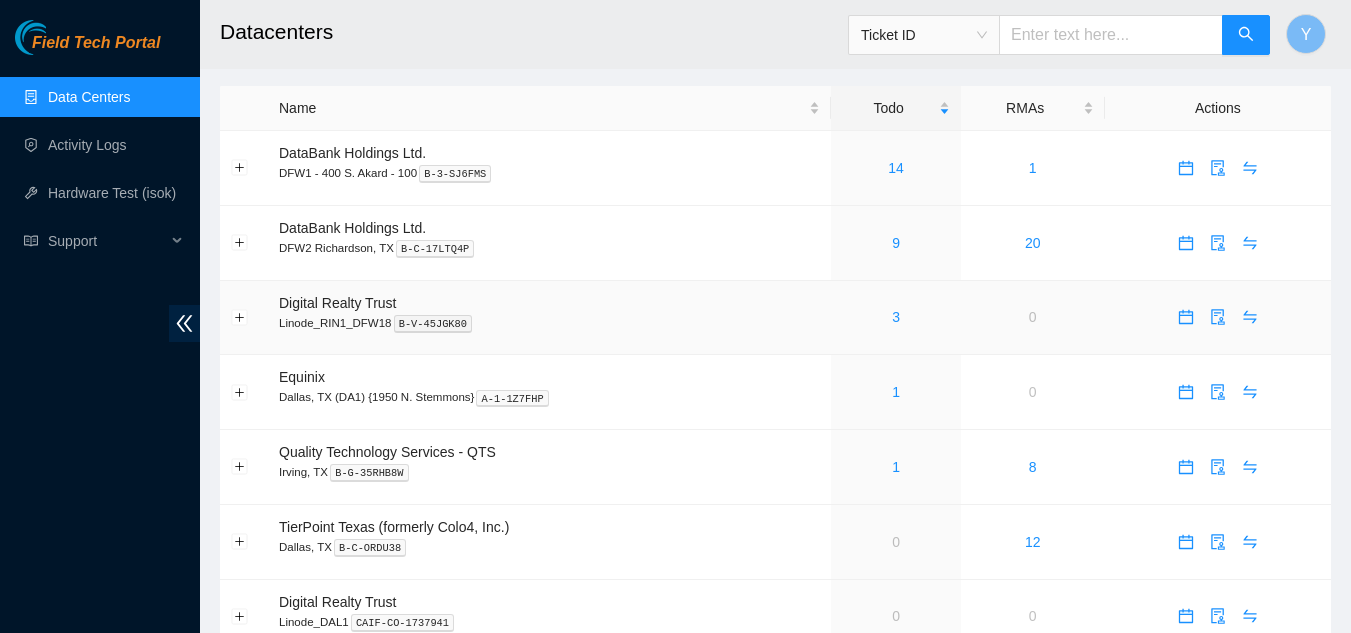 scroll, scrollTop: 0, scrollLeft: 0, axis: both 